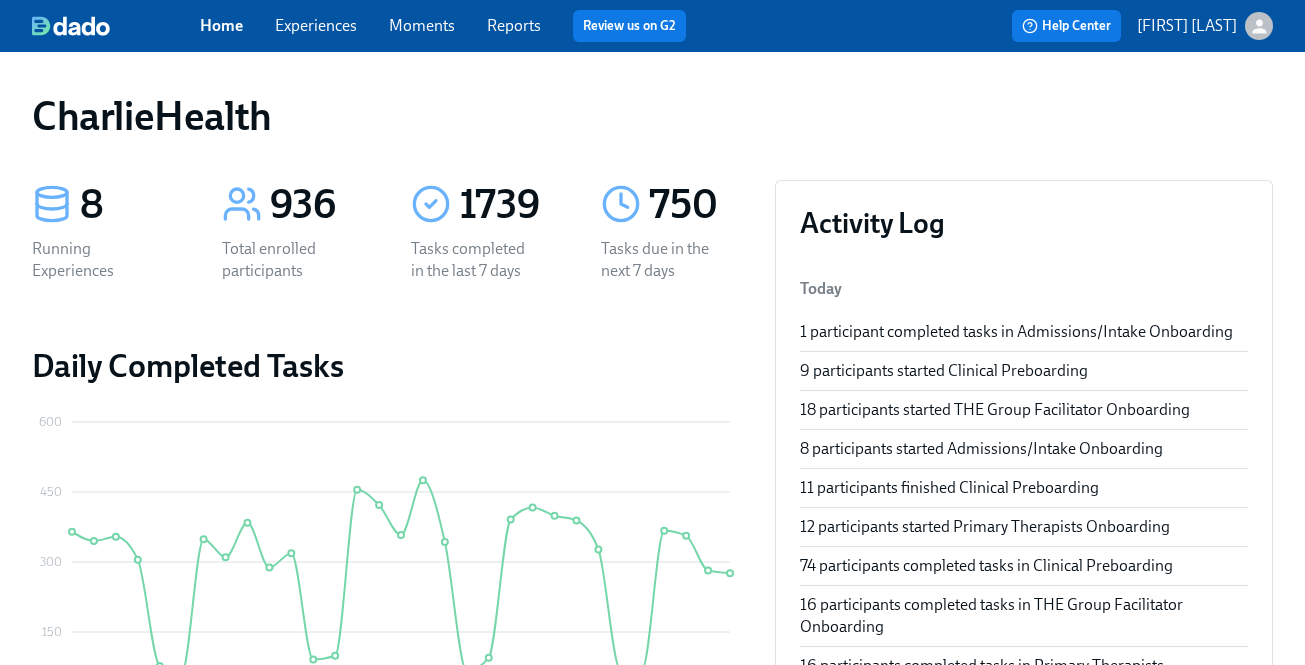 scroll, scrollTop: 0, scrollLeft: 0, axis: both 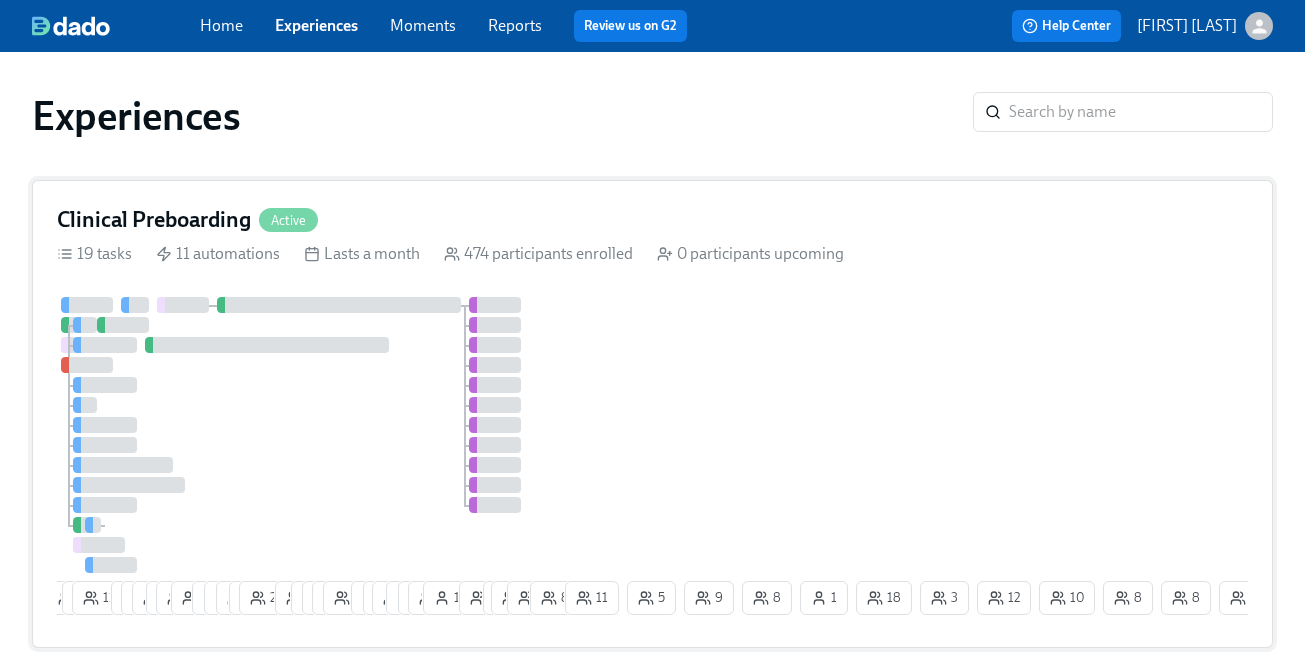 click on "Clinical Preboarding Active" at bounding box center (652, 220) 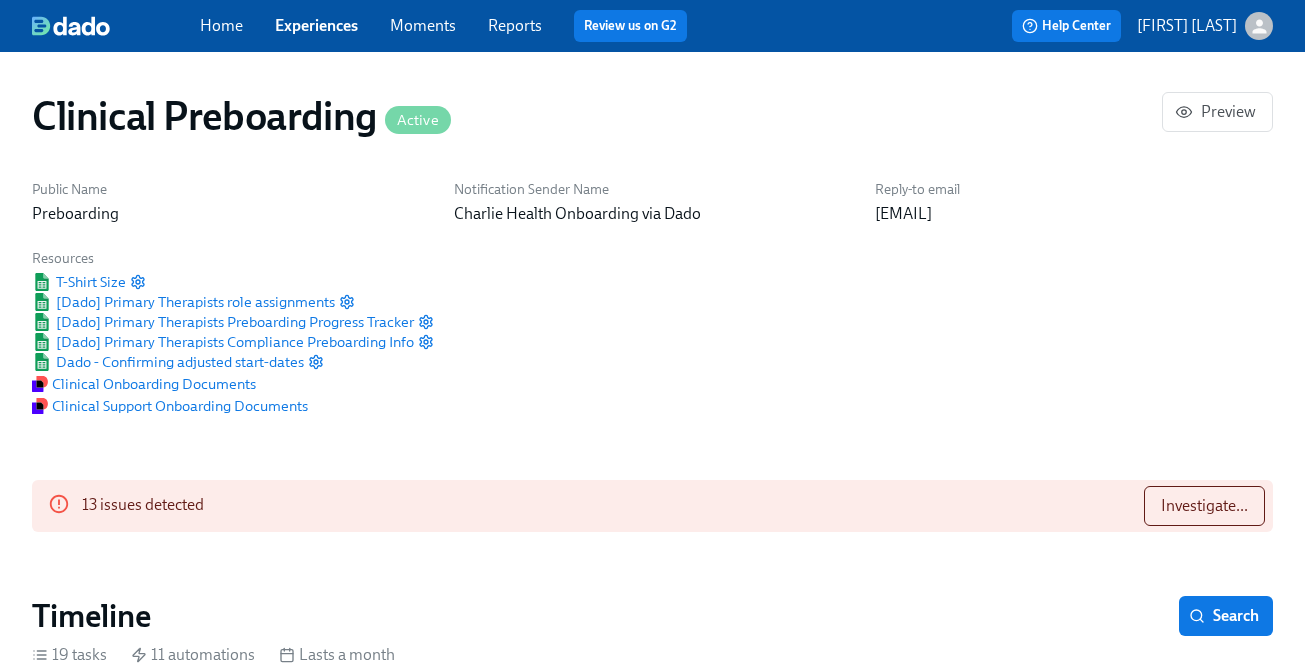 click on "Public Name Preboarding" at bounding box center (231, 202) 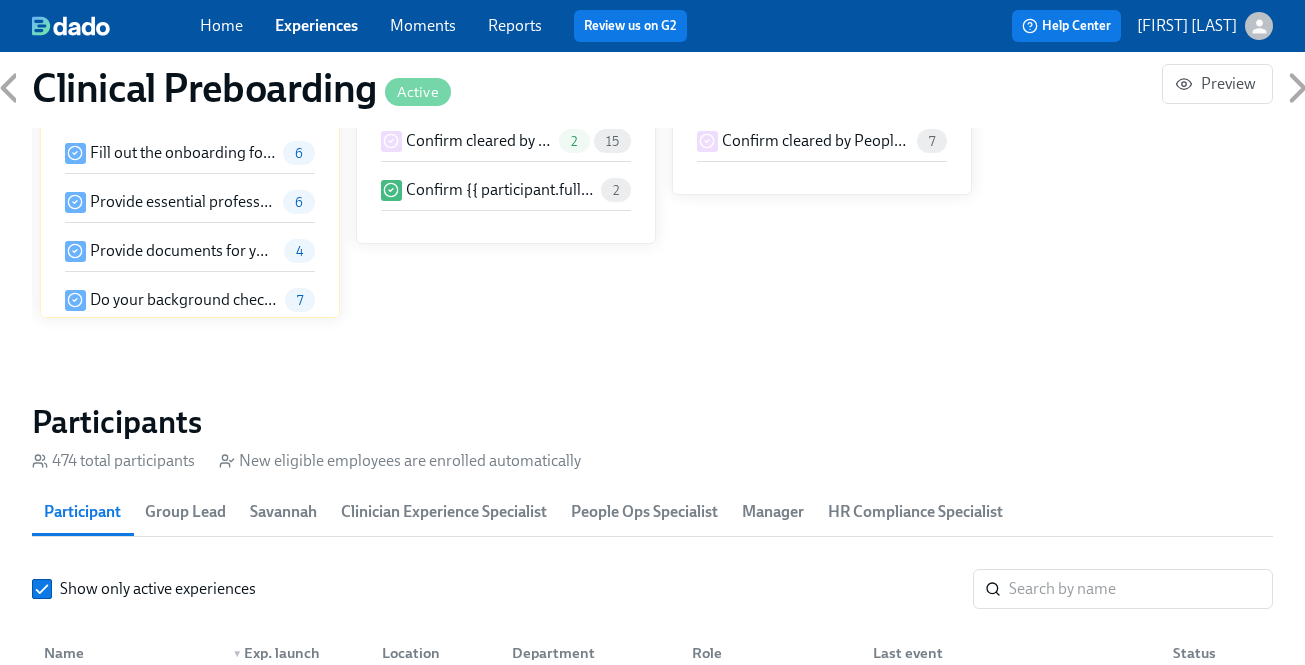 scroll, scrollTop: 2105, scrollLeft: 0, axis: vertical 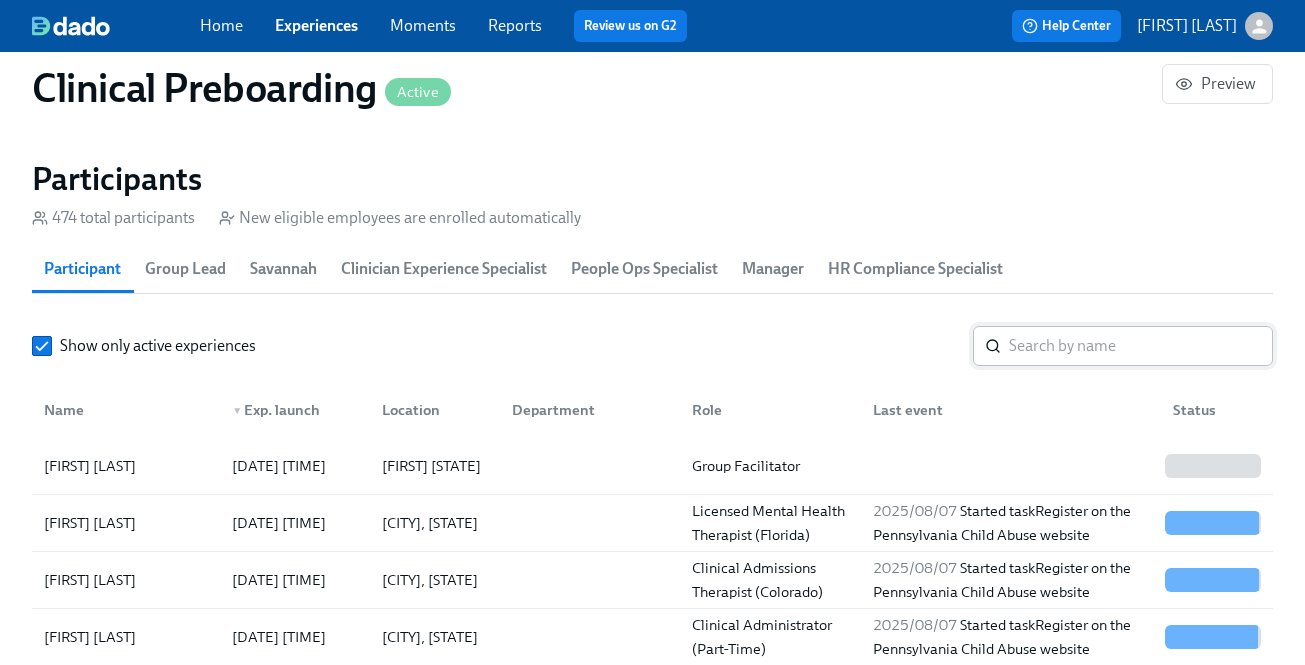 click at bounding box center [1141, 346] 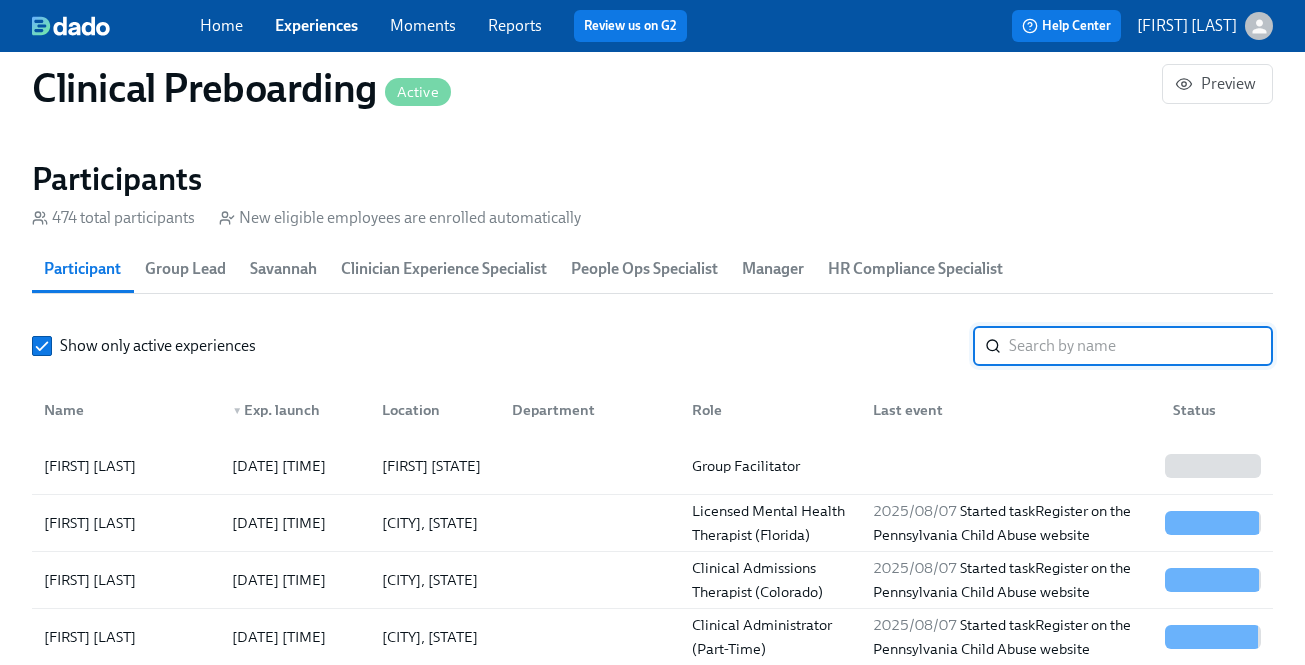 paste on "[EMAIL]" 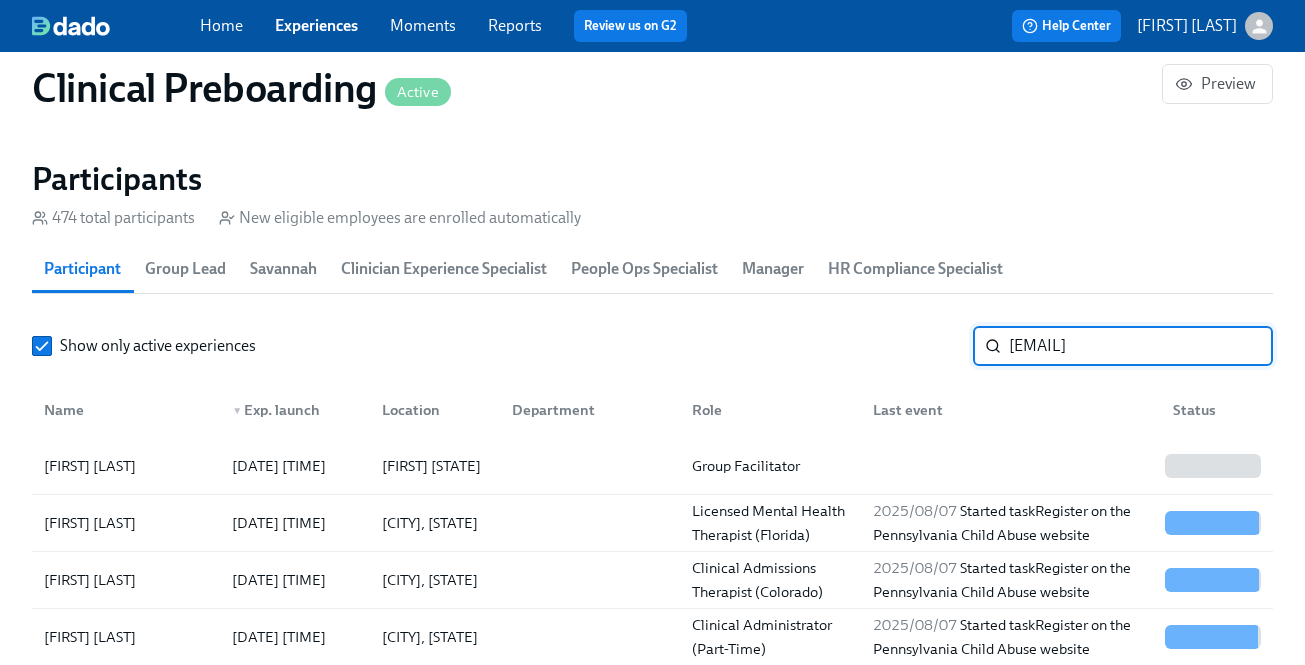 click on "[EMAIL]" at bounding box center (1141, 346) 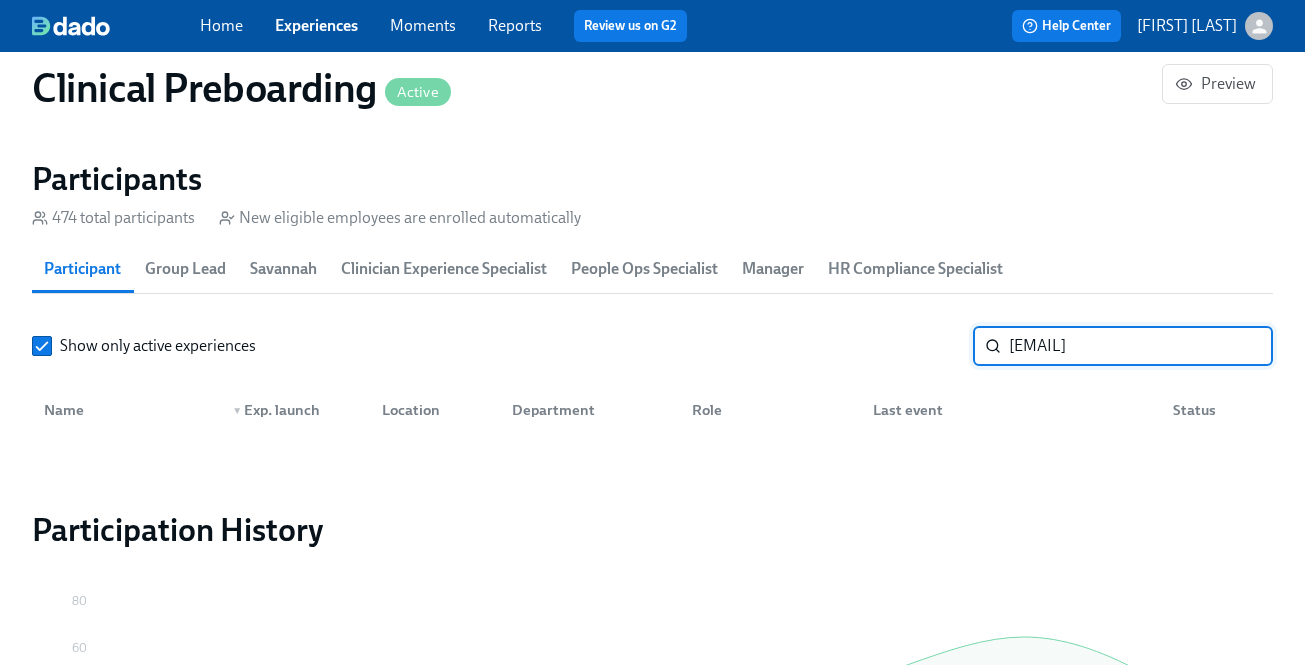 click on "[EMAIL]" at bounding box center (1141, 346) 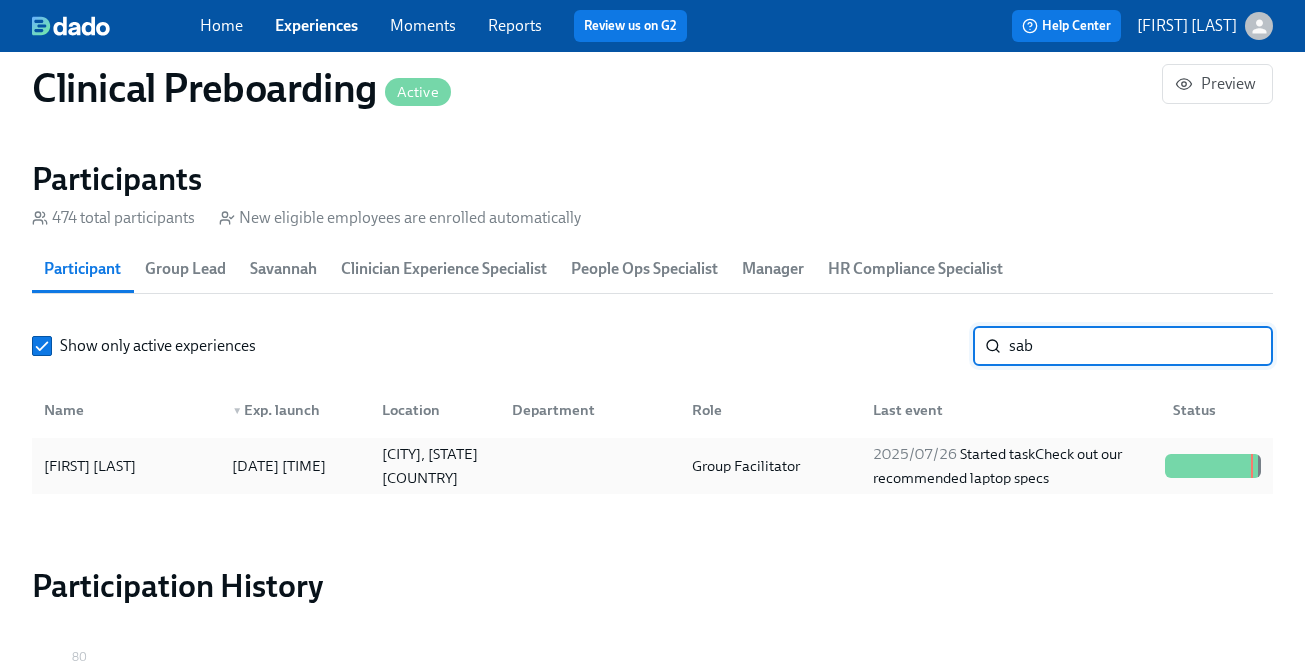 type on "sab" 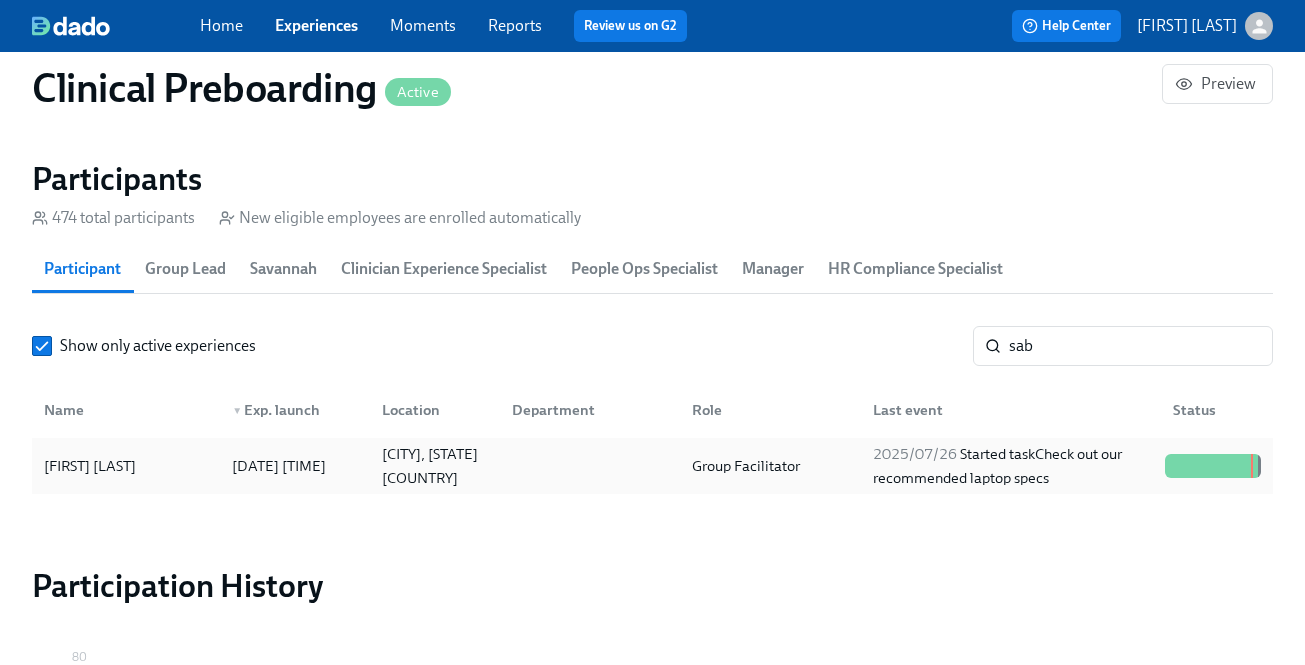 click on "[DATE]   Started task  Check out our recommended laptop specs" at bounding box center [1011, 466] 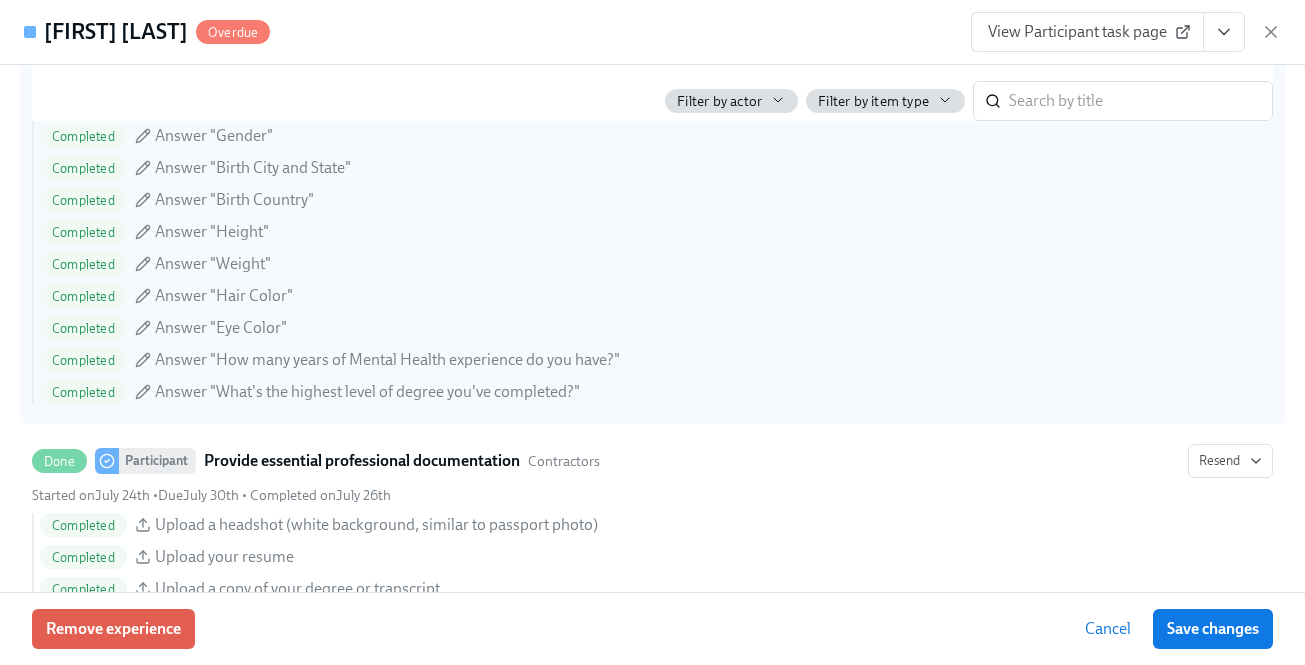 scroll, scrollTop: 2049, scrollLeft: 0, axis: vertical 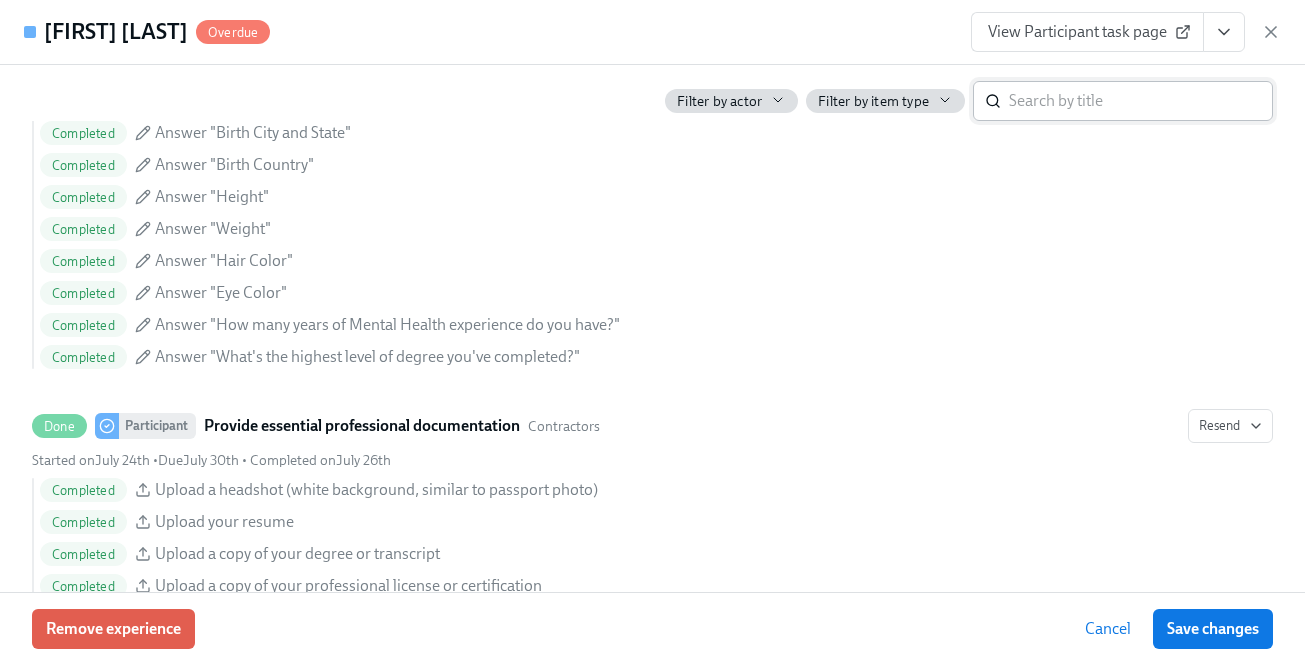 click at bounding box center [1141, 101] 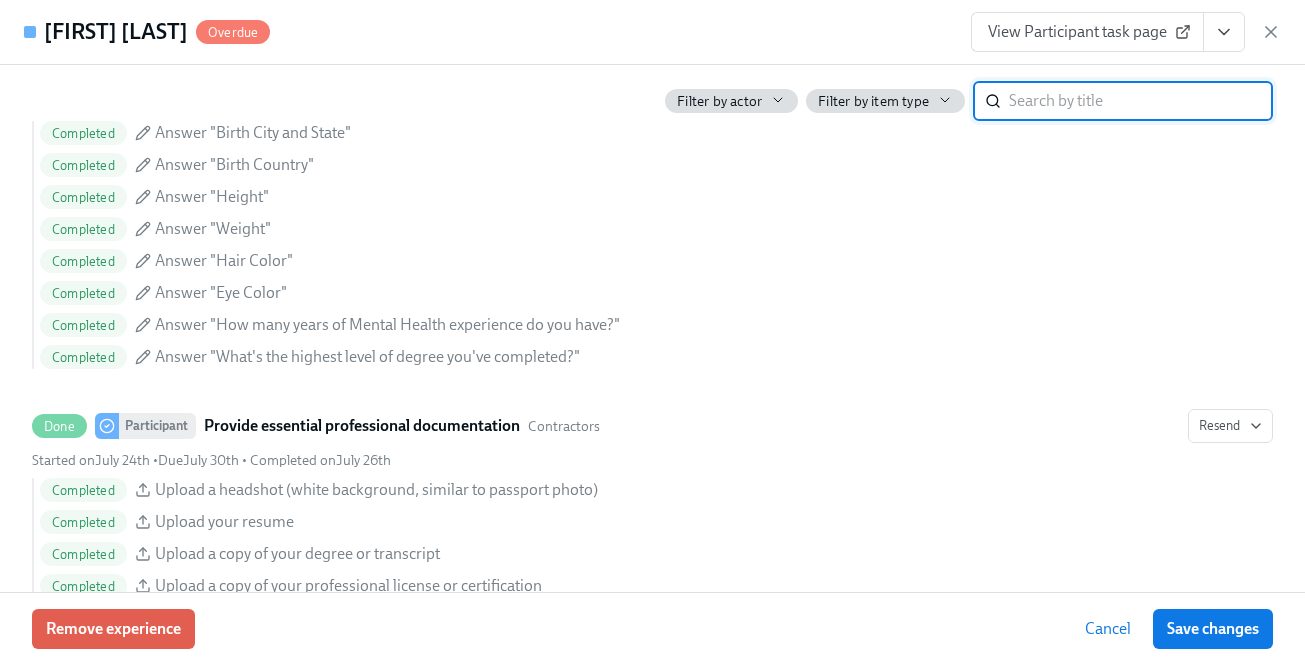 click at bounding box center [1224, 32] 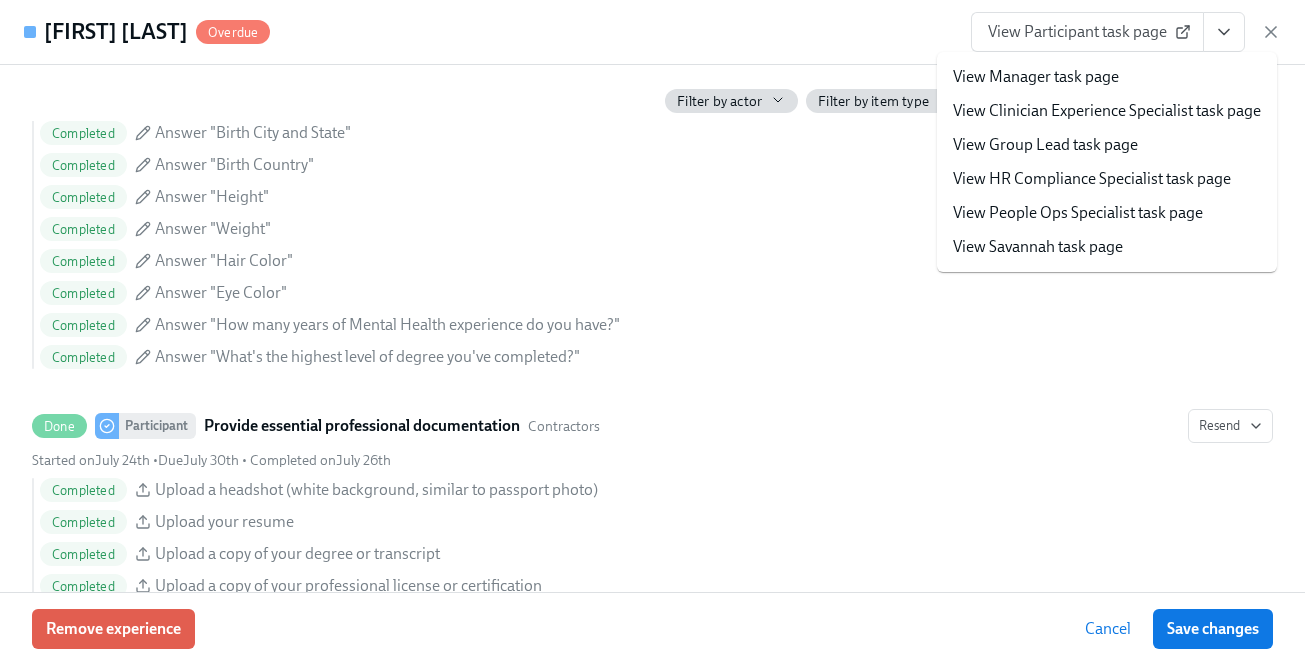 click on "View HR Compliance Specialist task page" at bounding box center (1092, 179) 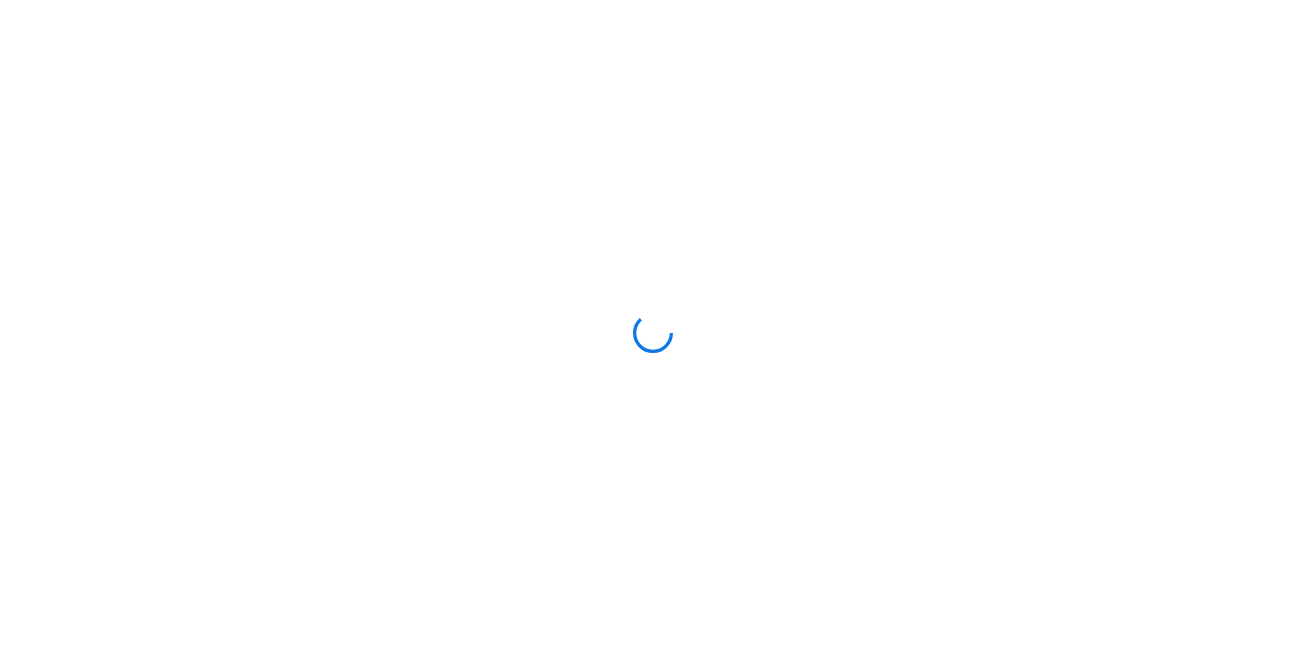 scroll, scrollTop: 0, scrollLeft: 0, axis: both 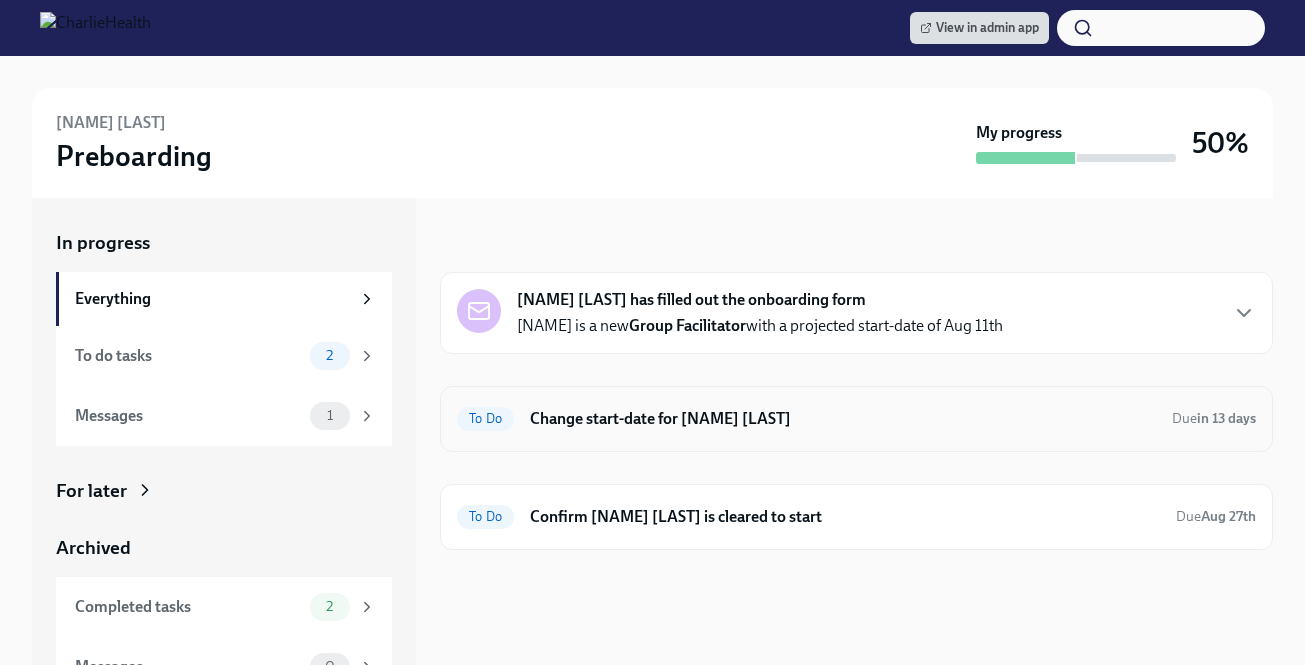 click on "To Do Change start-date for [NAME] [LAST] Due  in 13 days" at bounding box center (856, 419) 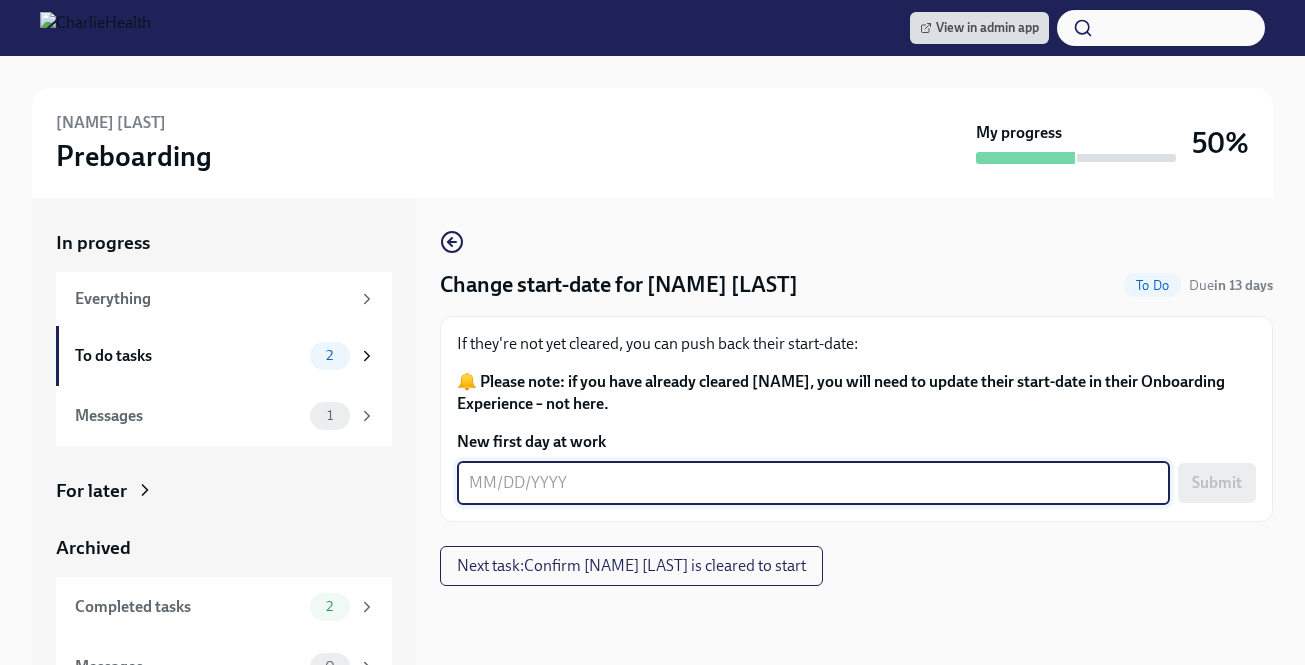 click on "New first day at work" at bounding box center (813, 483) 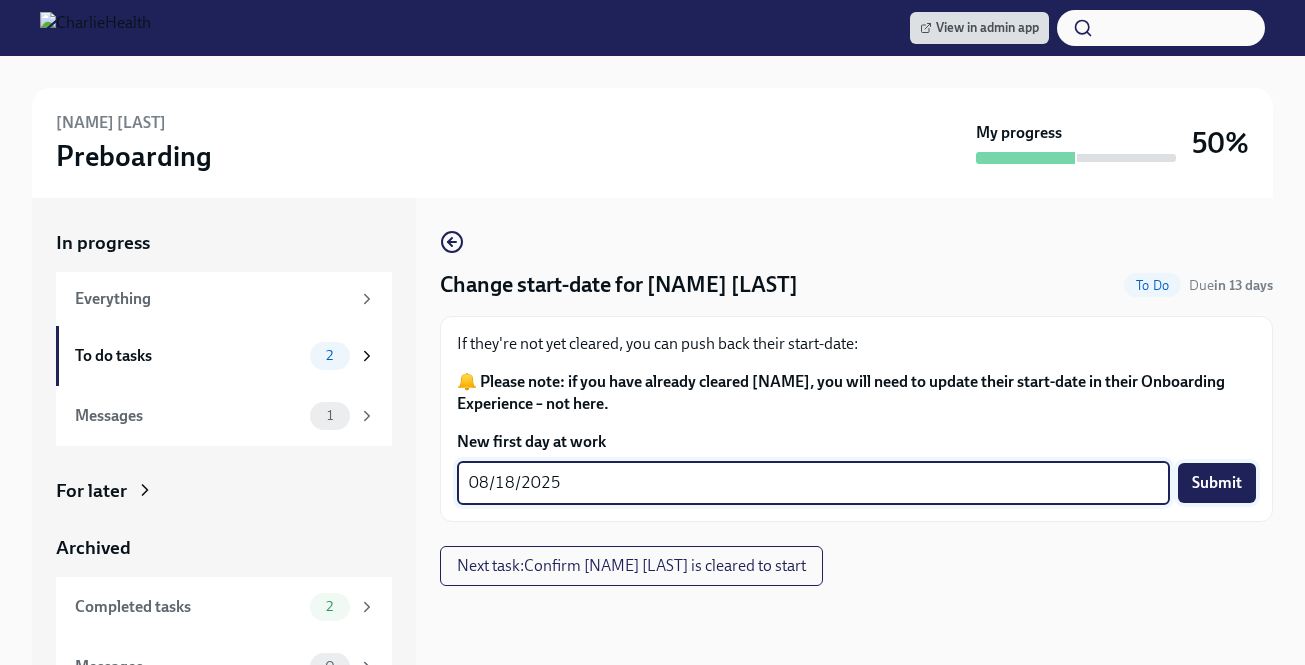 type on "08/18/2025" 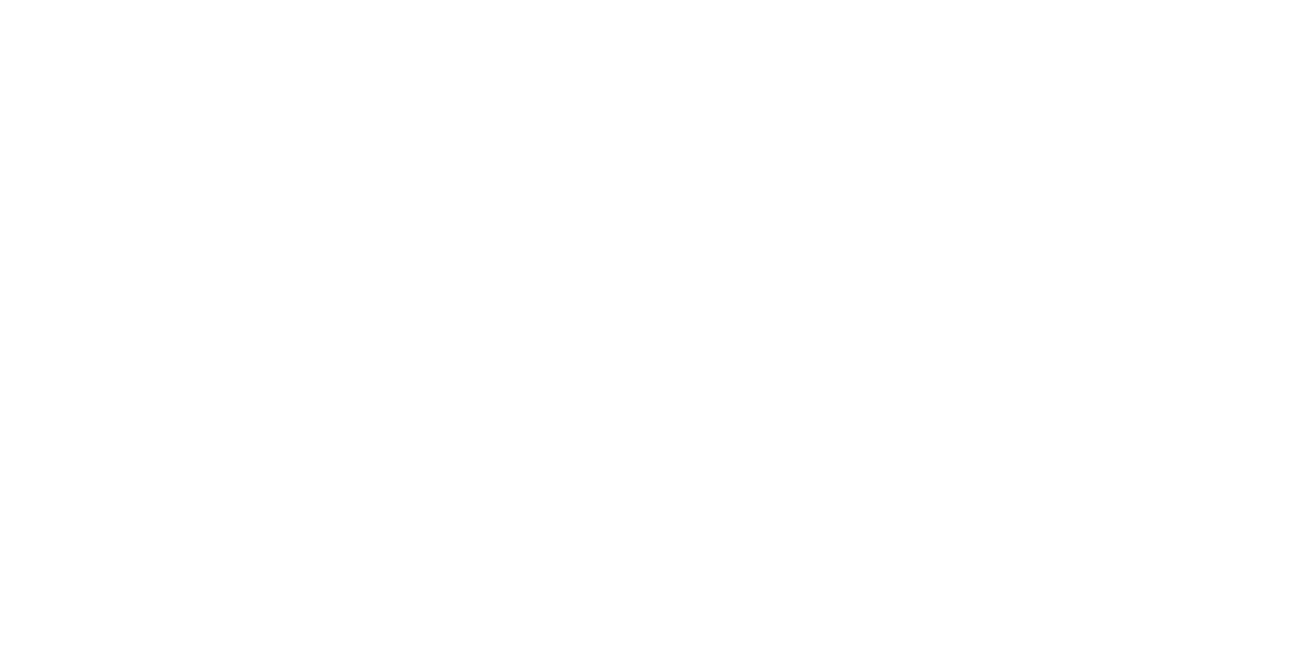 scroll, scrollTop: 0, scrollLeft: 0, axis: both 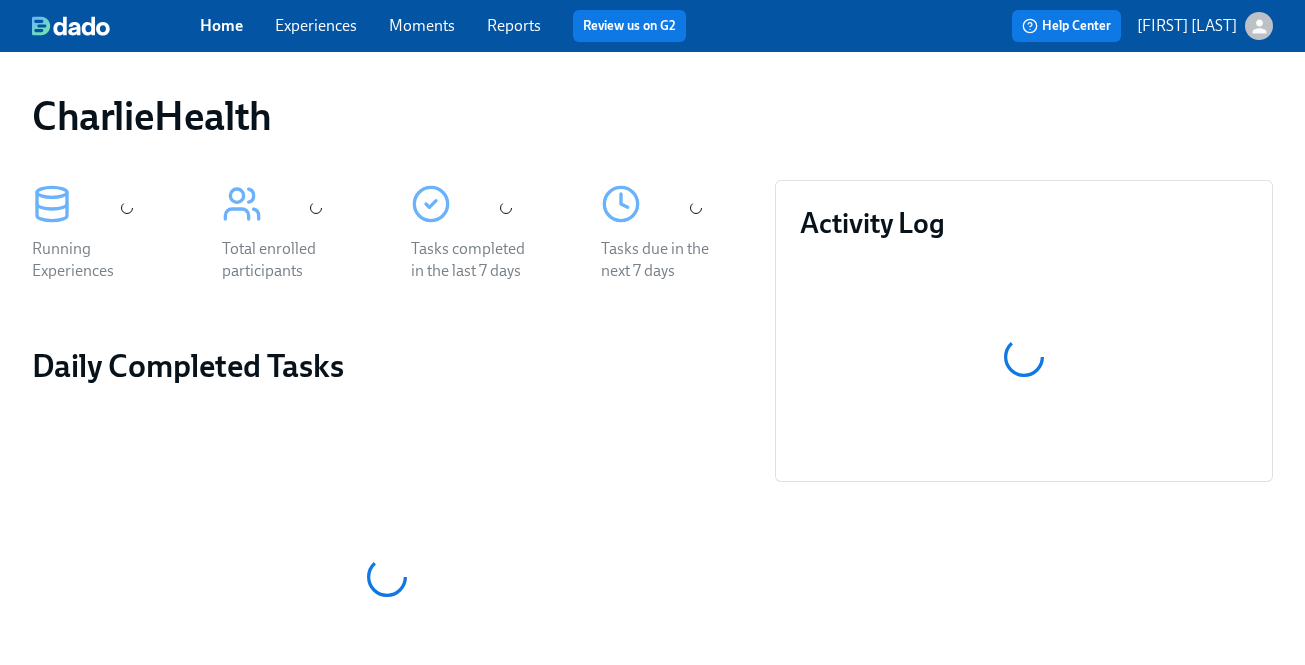 click on "Experiences" at bounding box center [316, 25] 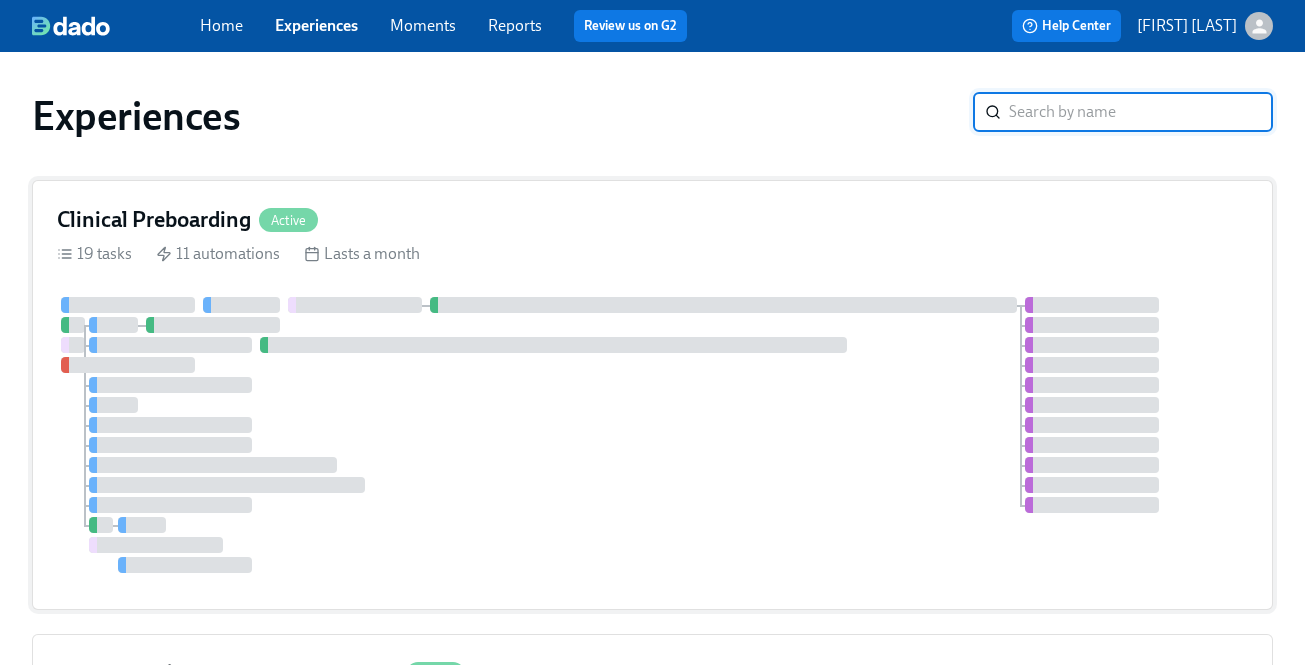 click on "19 tasks   11 automations   Lasts   a month" at bounding box center [652, 254] 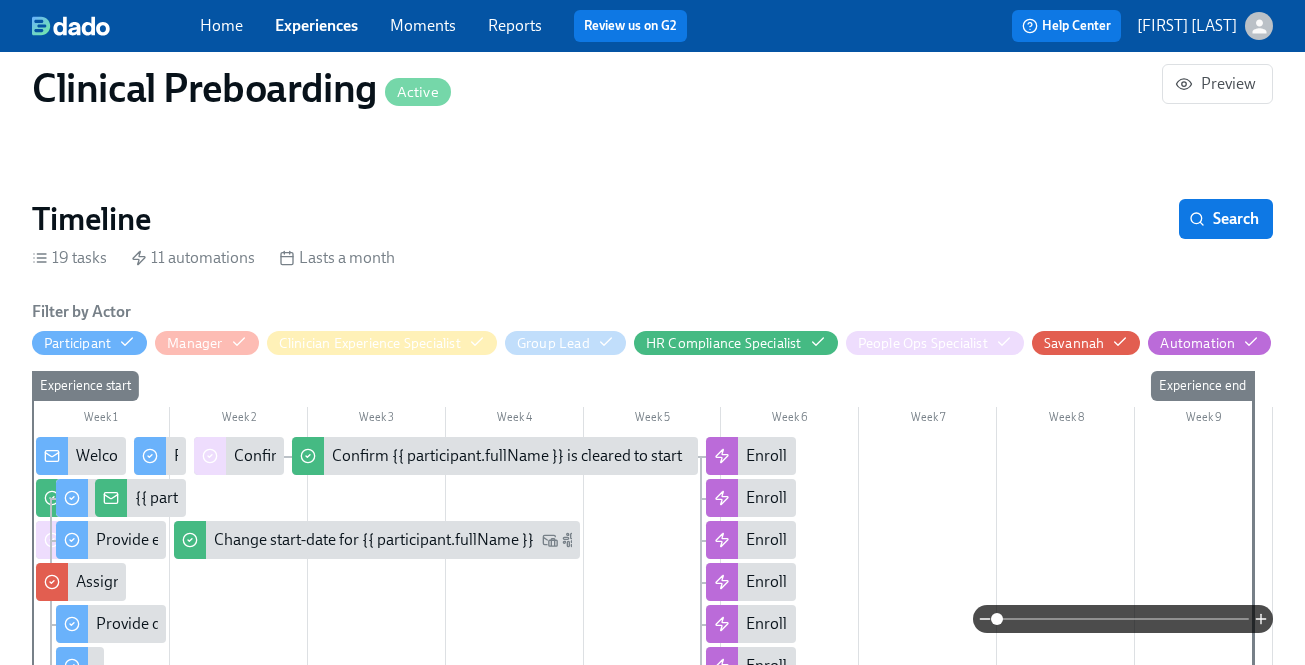 scroll, scrollTop: 349, scrollLeft: 0, axis: vertical 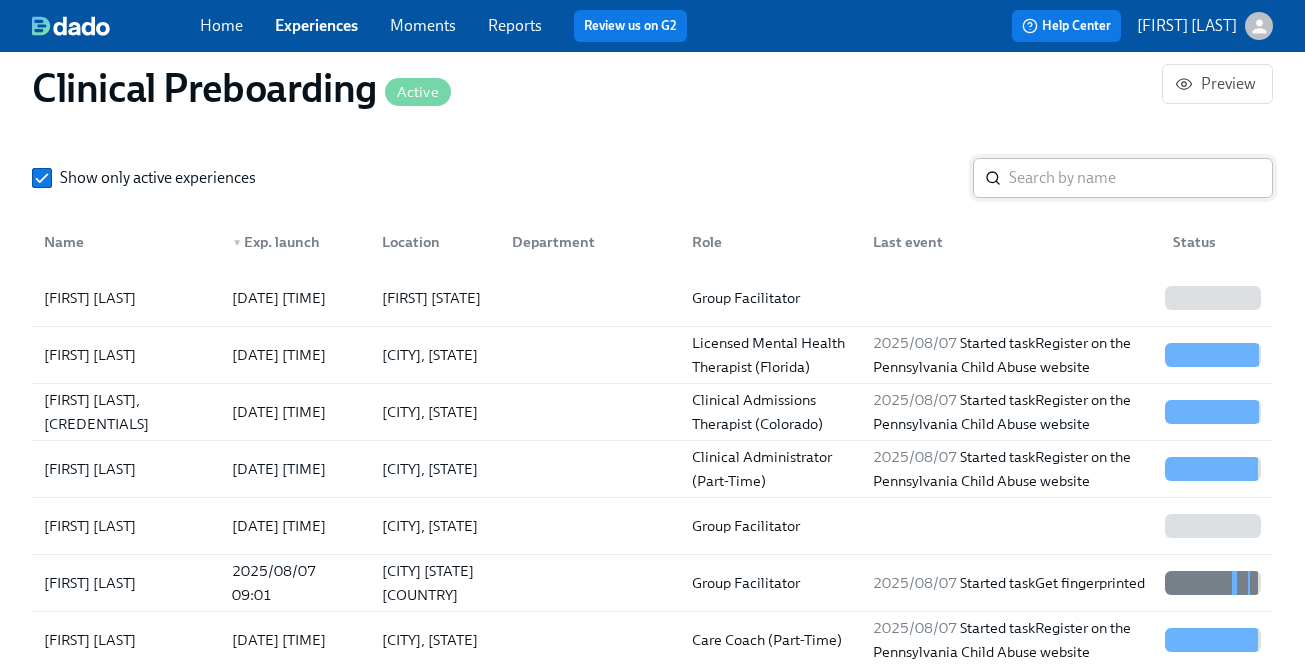 click at bounding box center (1141, 178) 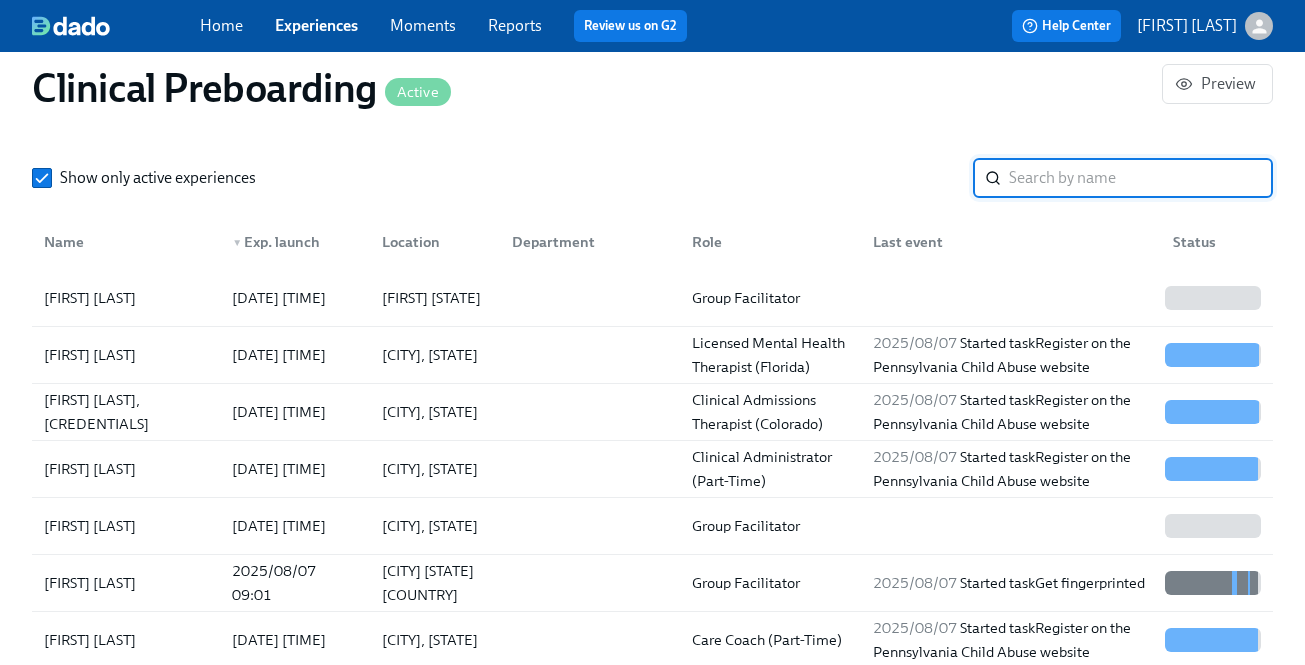 paste on "AX2HJZJWXLKH" 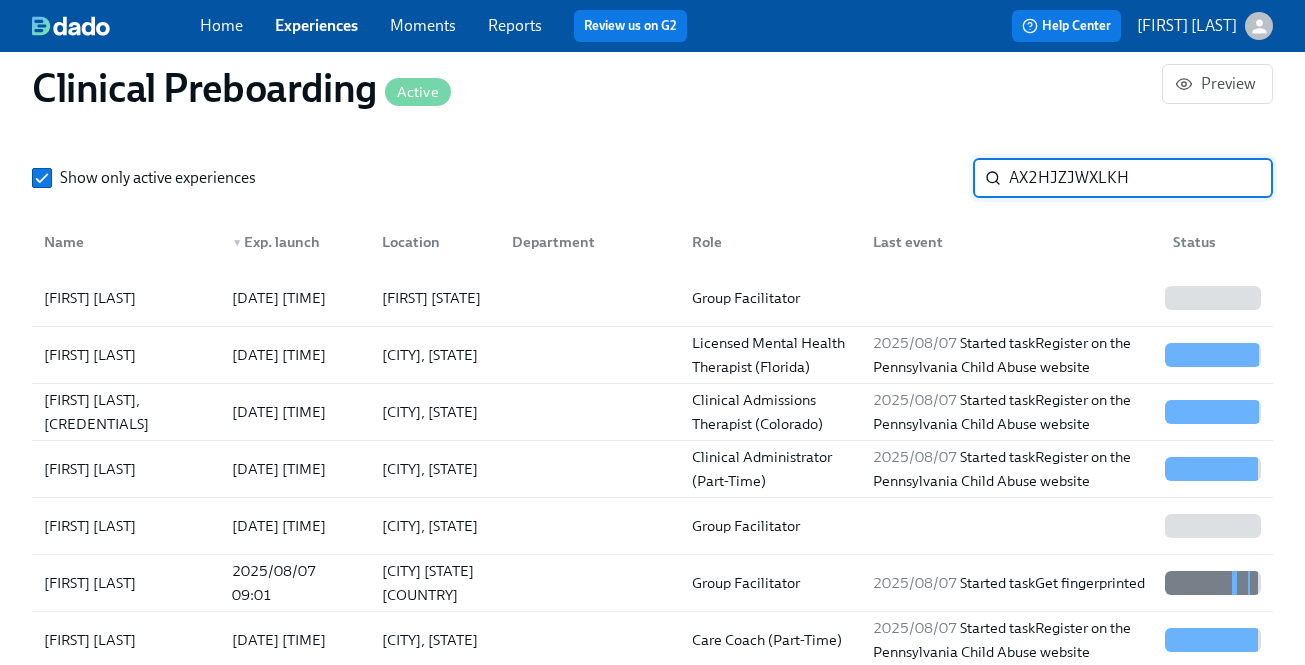 click on "AX2HJZJWXLKH" at bounding box center [1141, 178] 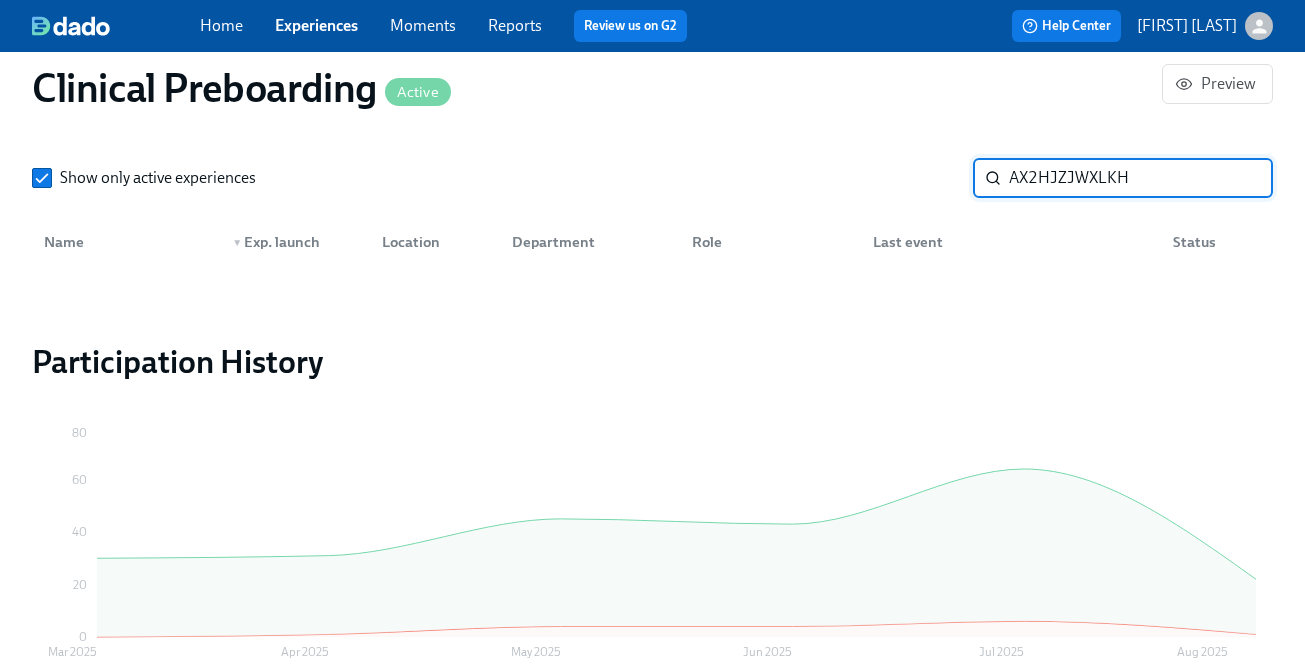 click on "AX2HJZJWXLKH" at bounding box center [1141, 178] 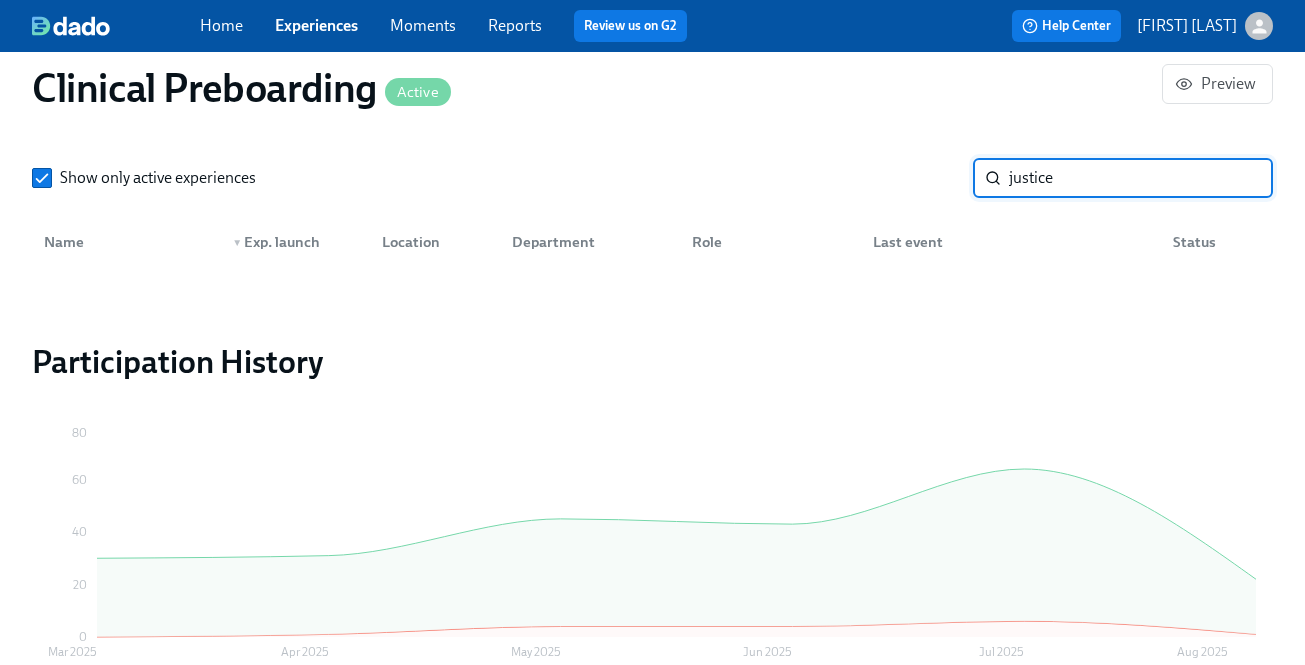 type on "justice" 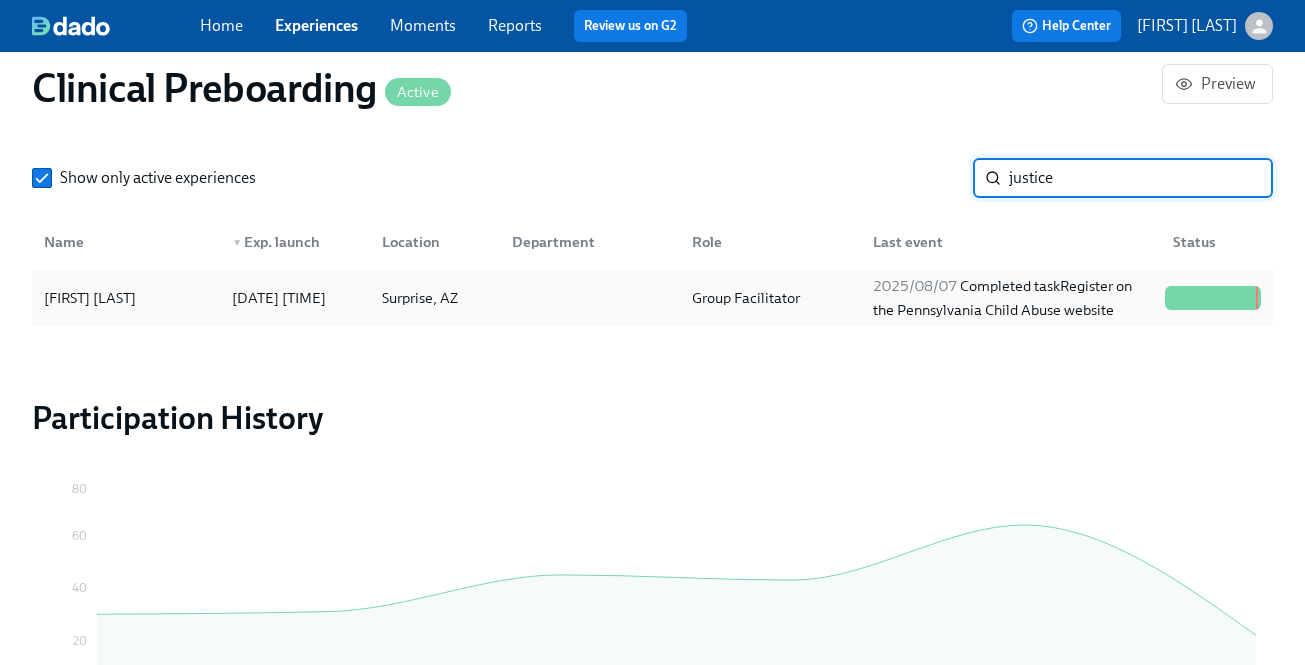 click on "2025/08/07   Completed task  Register on the Pennsylvania Child Abuse website" at bounding box center [1011, 298] 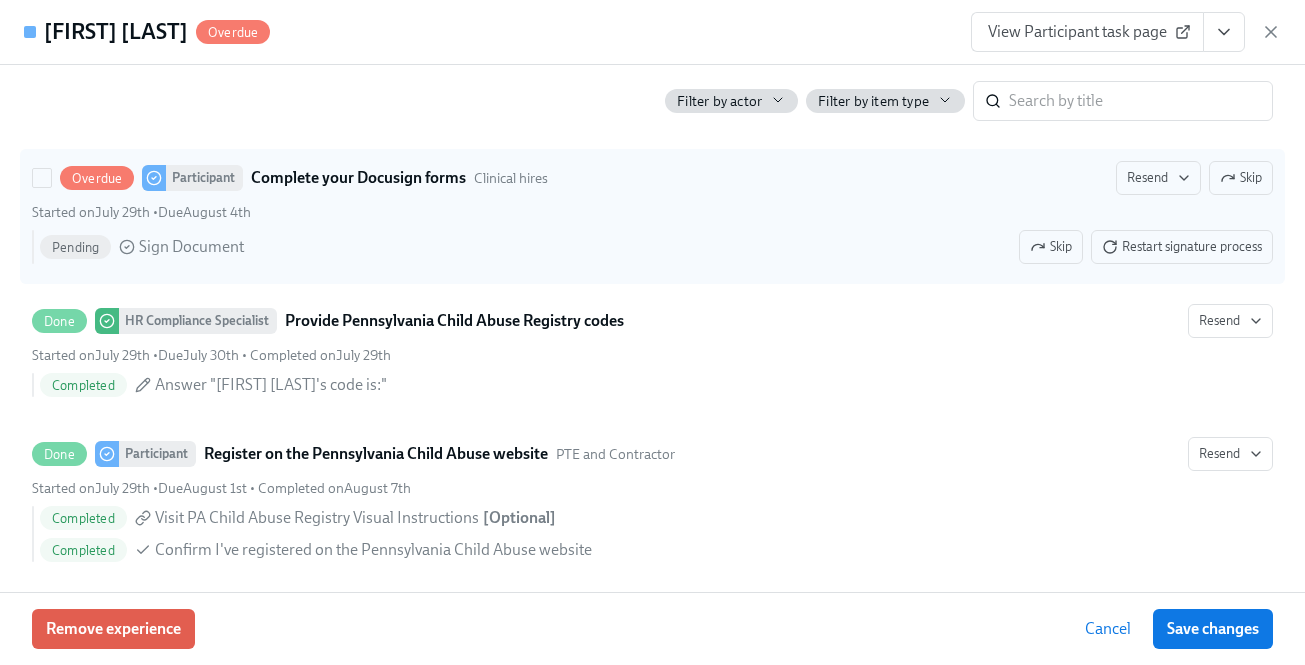 scroll, scrollTop: 3367, scrollLeft: 0, axis: vertical 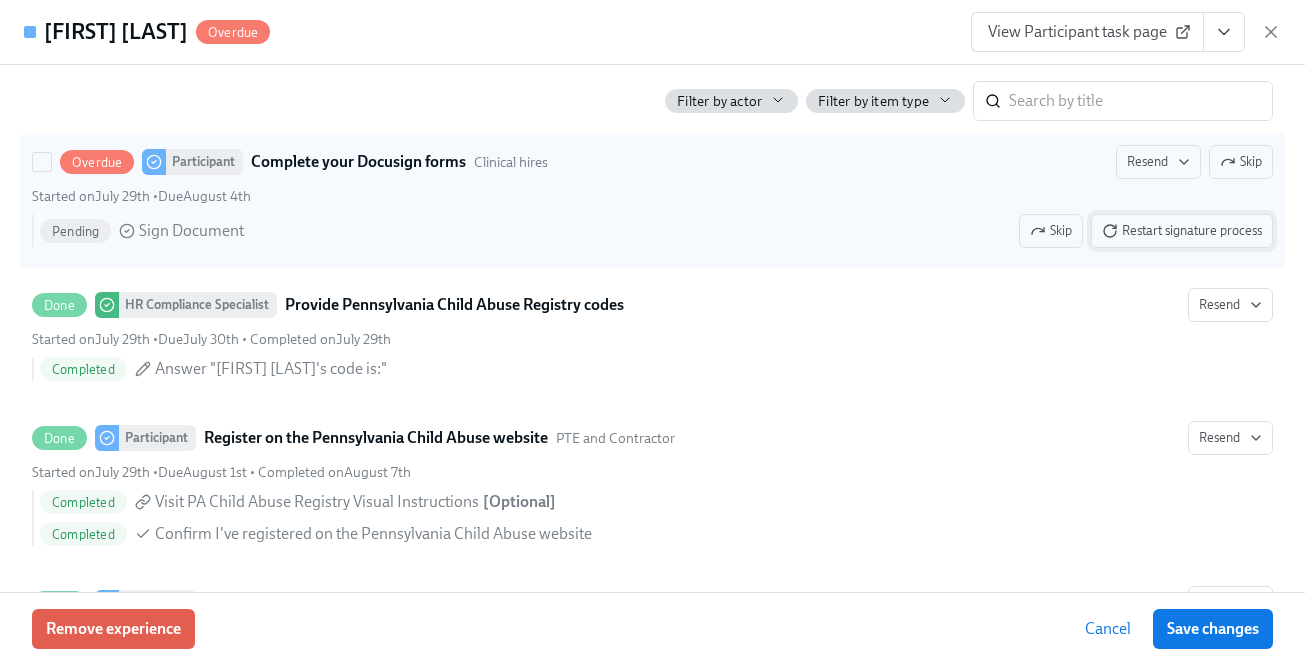 click on "Restart signature process" at bounding box center [1182, 231] 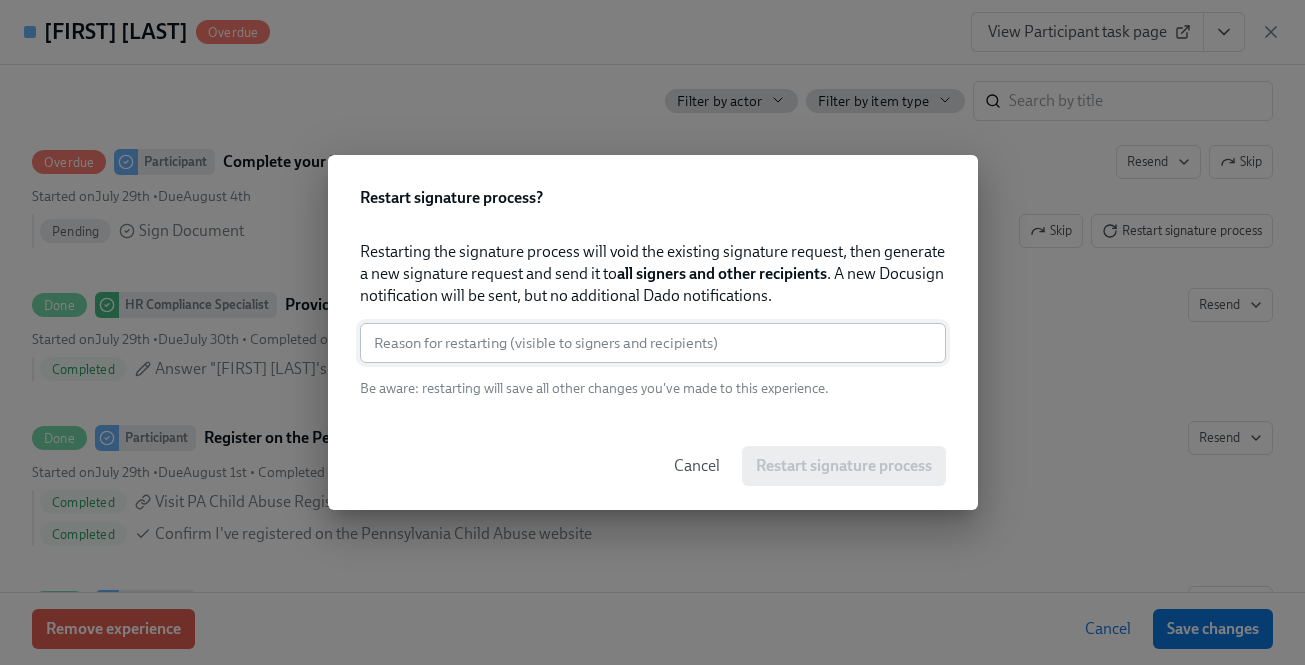 click at bounding box center (653, 343) 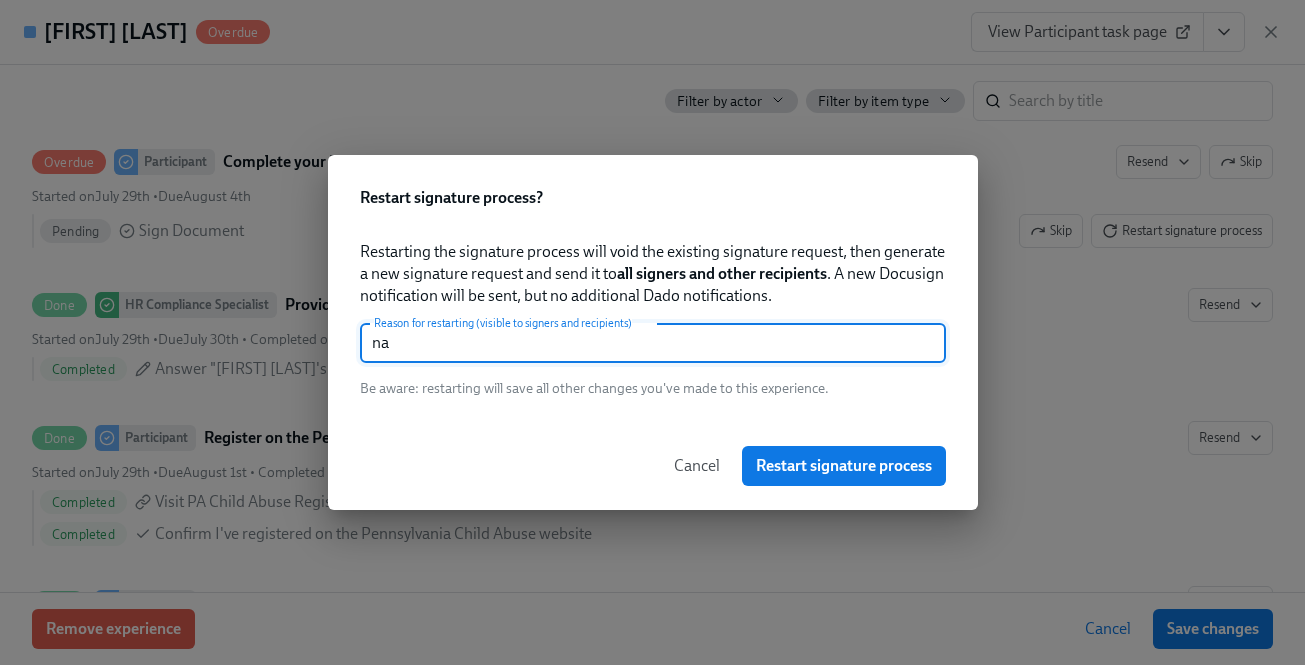 type on "n" 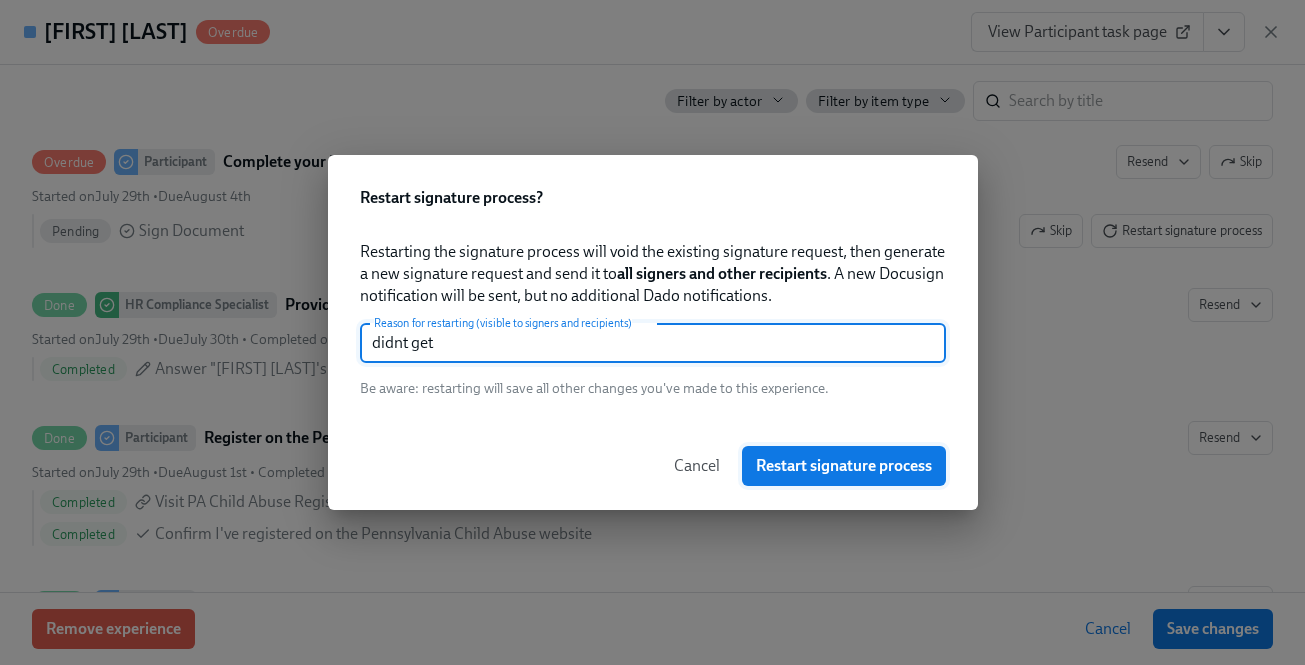 type on "didnt get" 